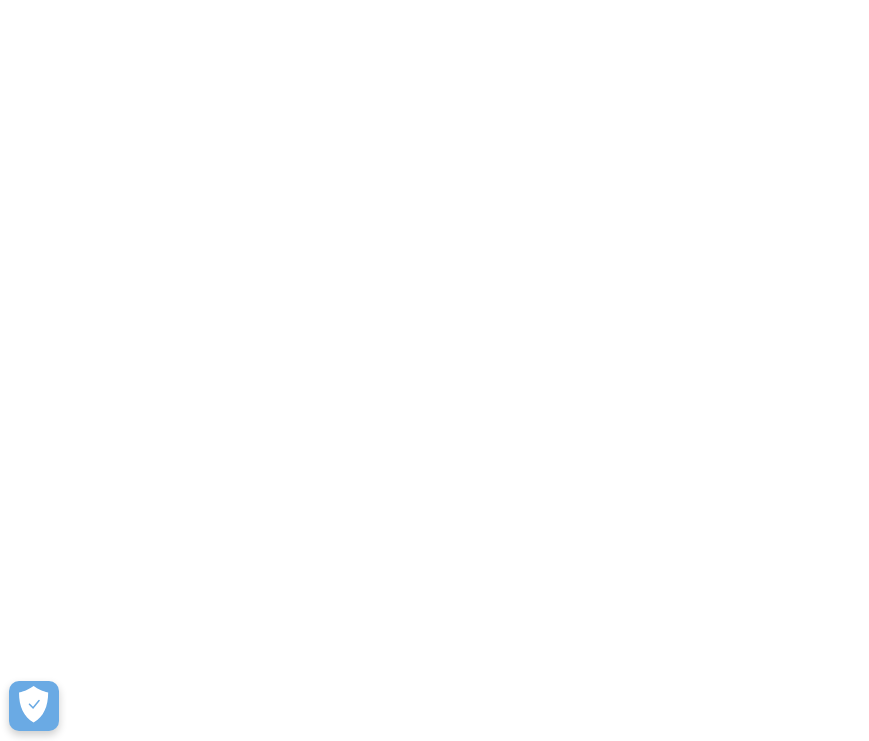 scroll, scrollTop: 0, scrollLeft: 0, axis: both 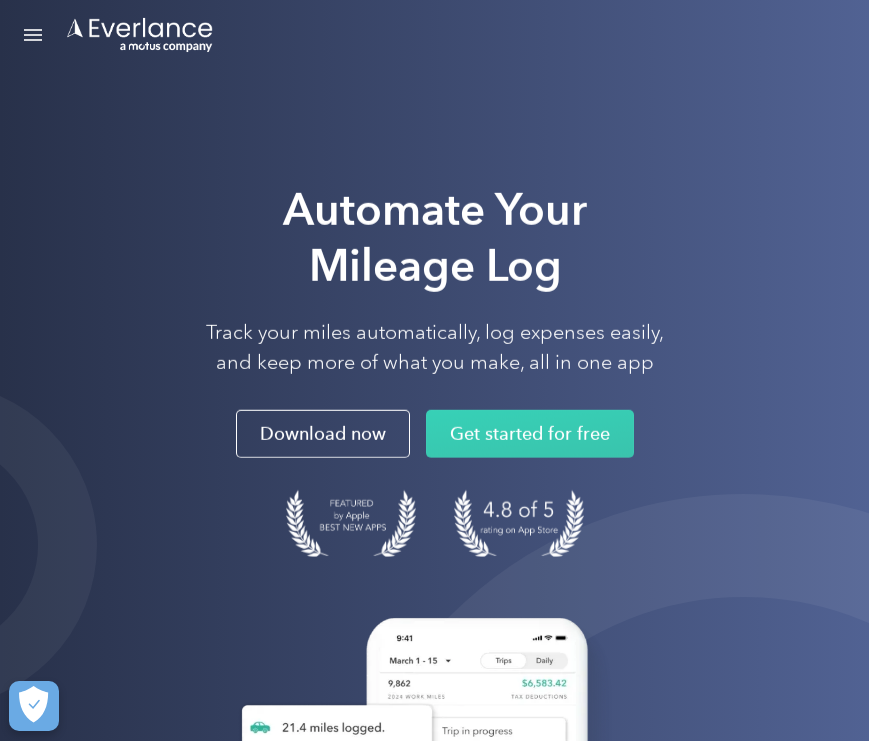 click at bounding box center (33, 35) 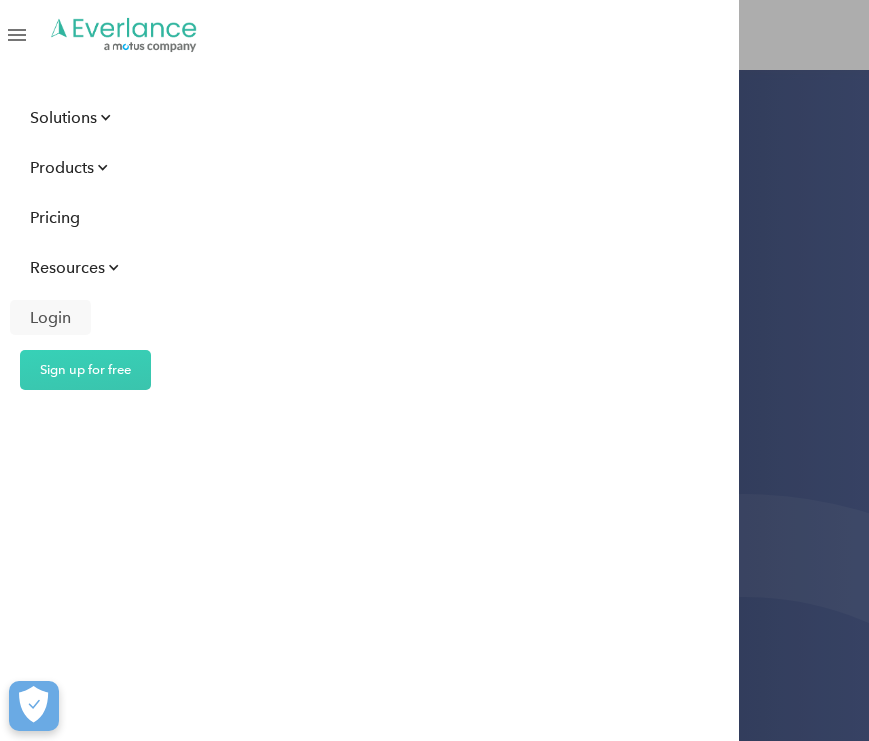 click on "Login" at bounding box center [50, 317] 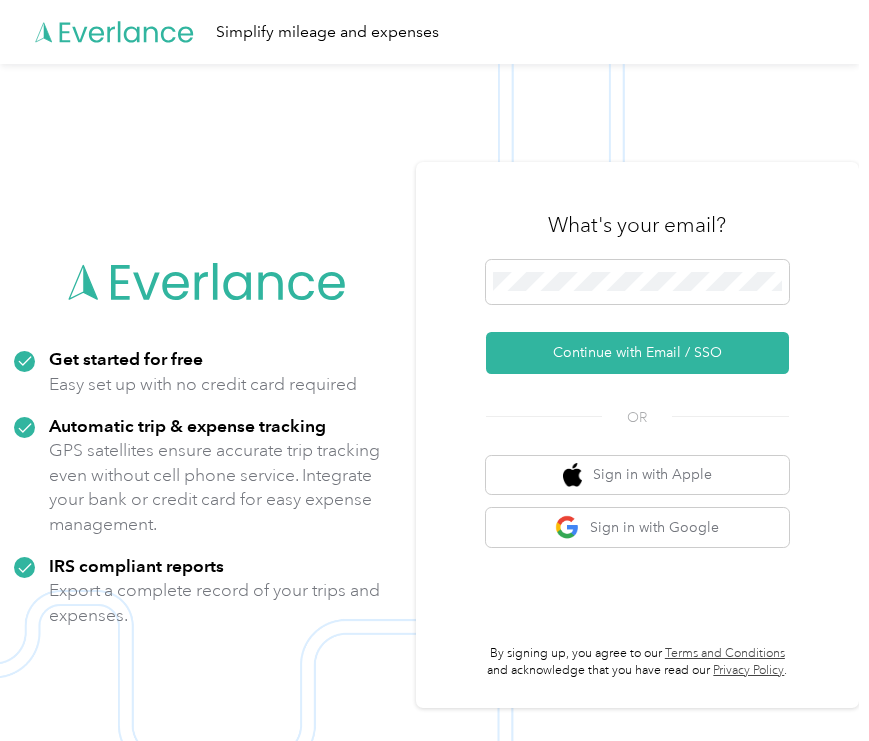 scroll, scrollTop: 0, scrollLeft: 0, axis: both 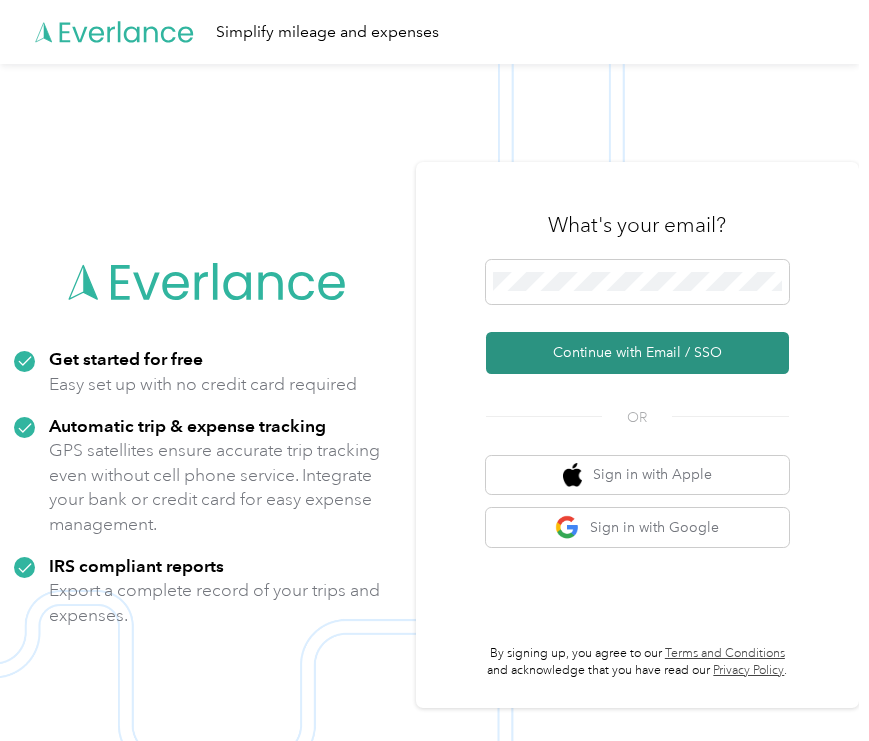 click on "Continue with Email / SSO" at bounding box center [637, 353] 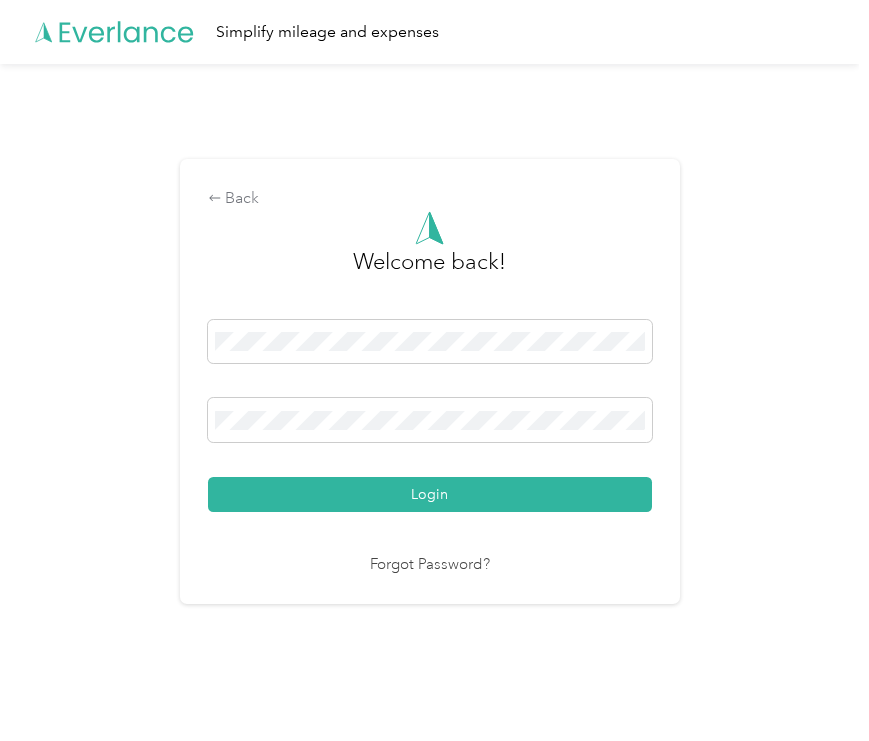 click on "Login" at bounding box center [430, 494] 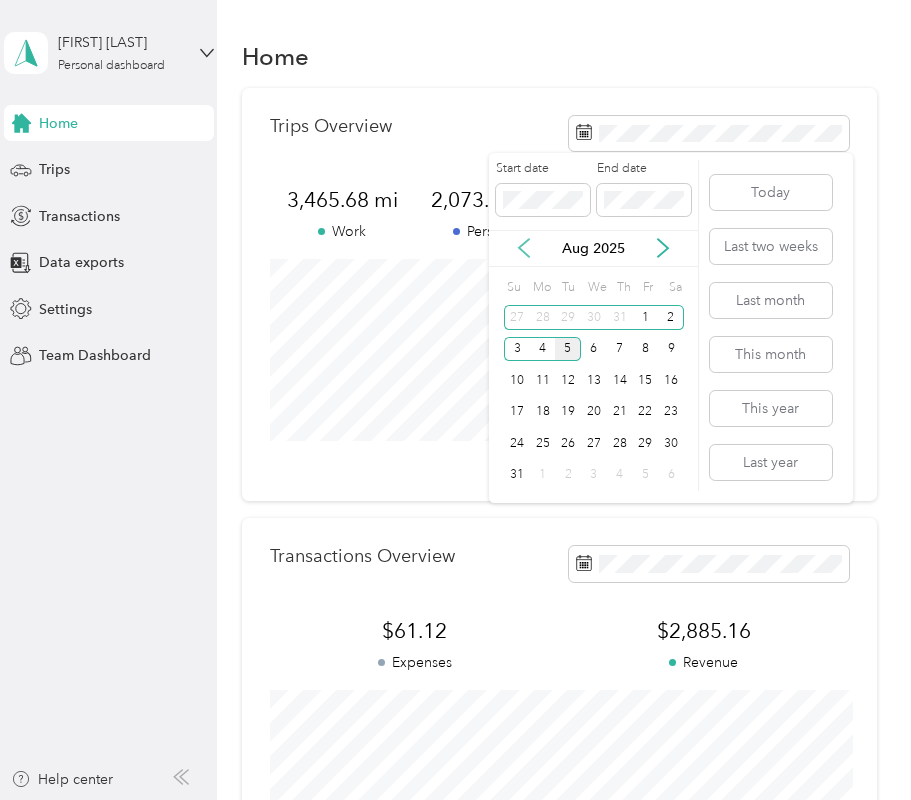 click 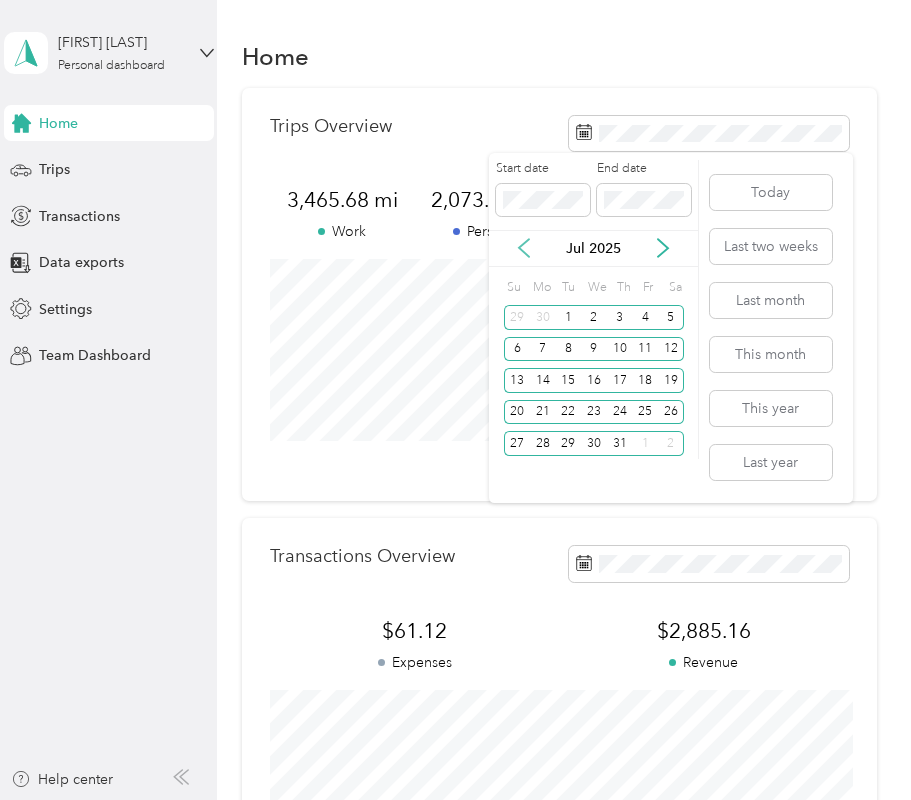 click 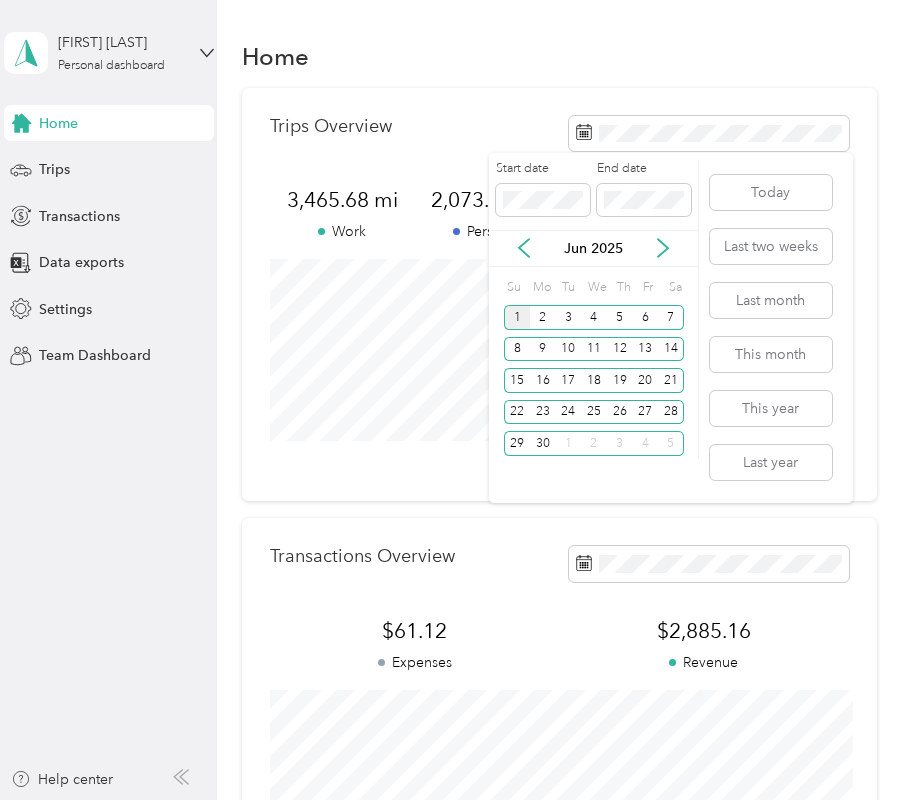 click on "1" at bounding box center (517, 317) 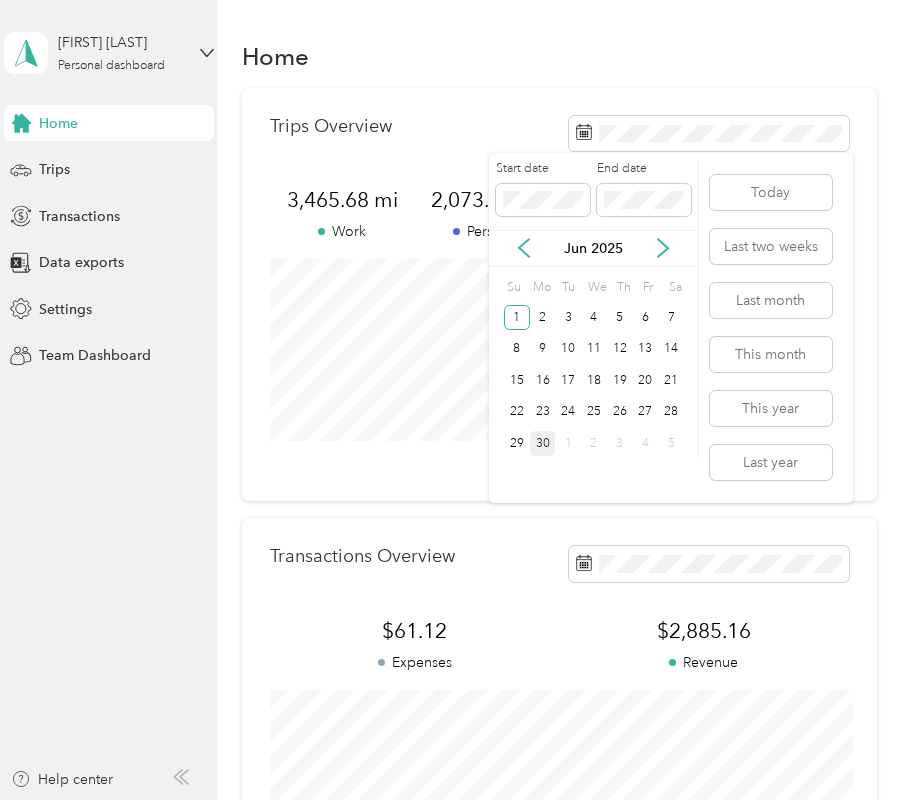 click on "30" at bounding box center [543, 443] 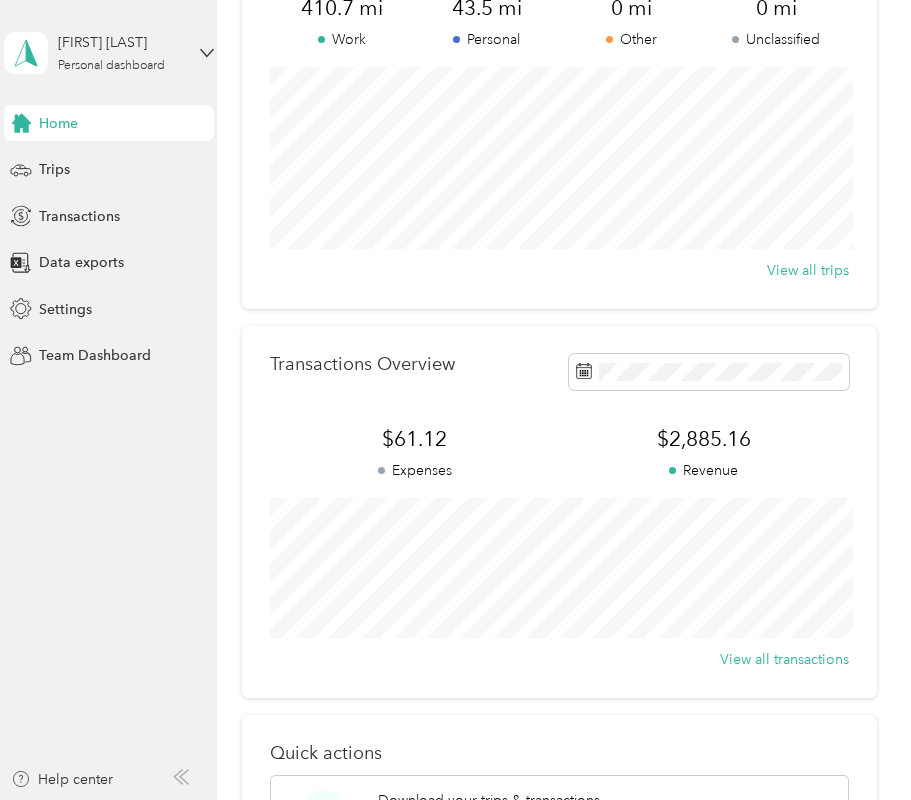 scroll, scrollTop: 193, scrollLeft: 0, axis: vertical 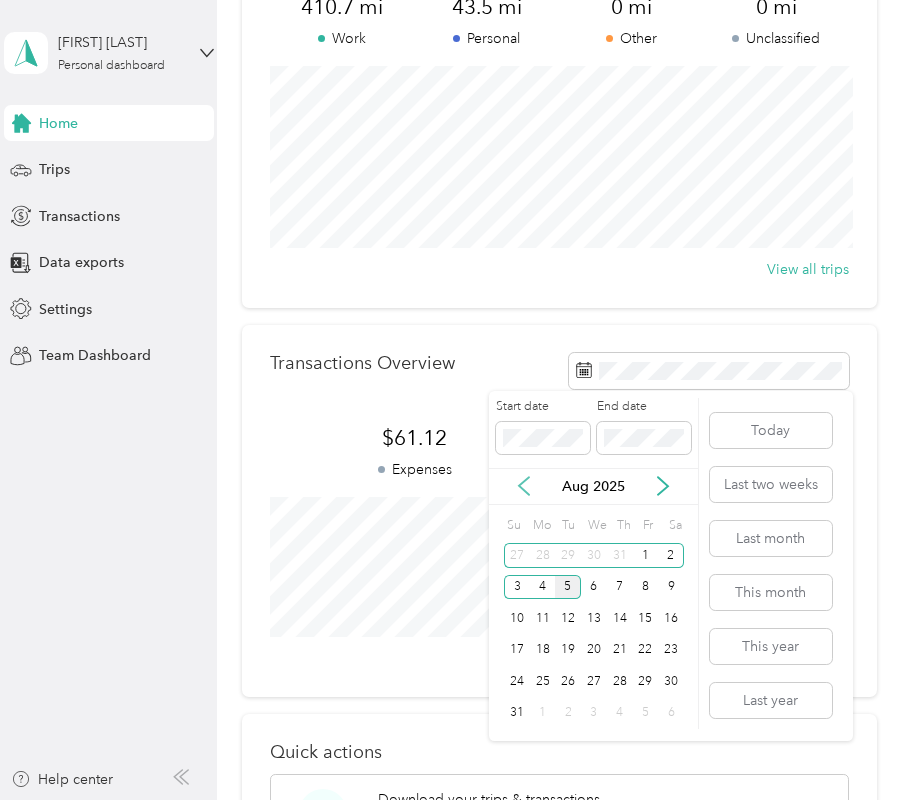click 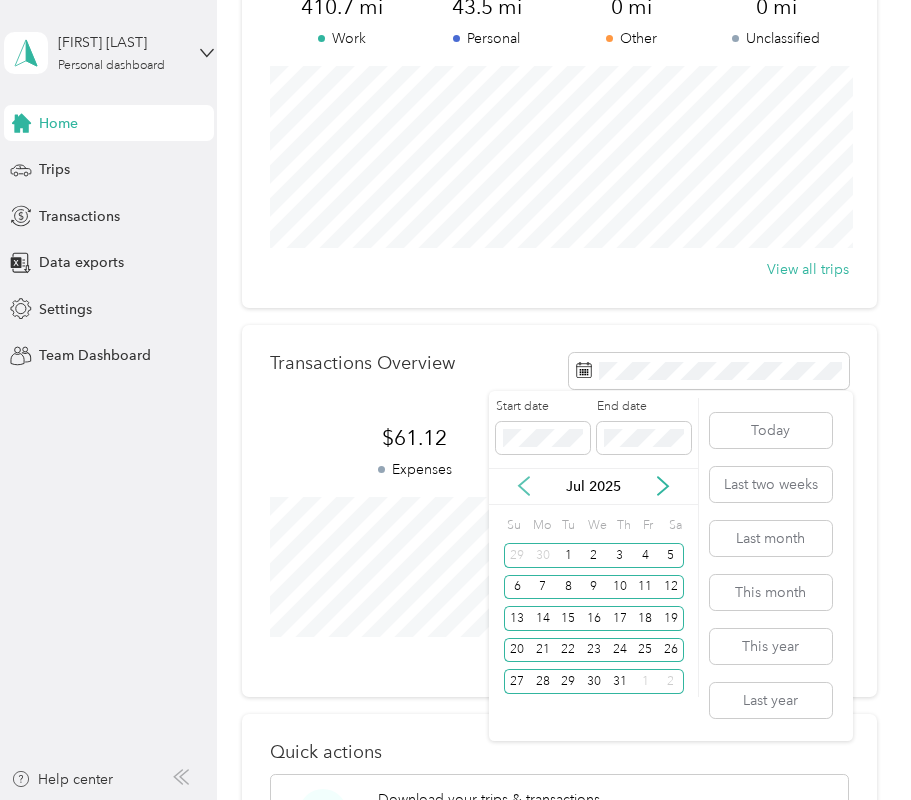click 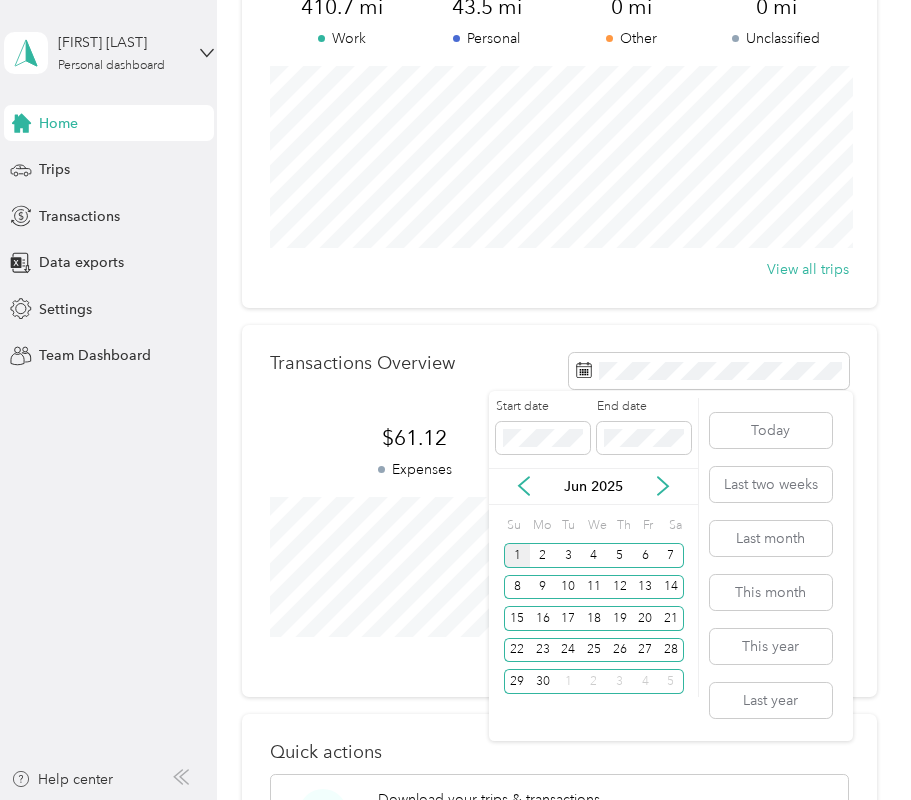 click on "1" at bounding box center (517, 555) 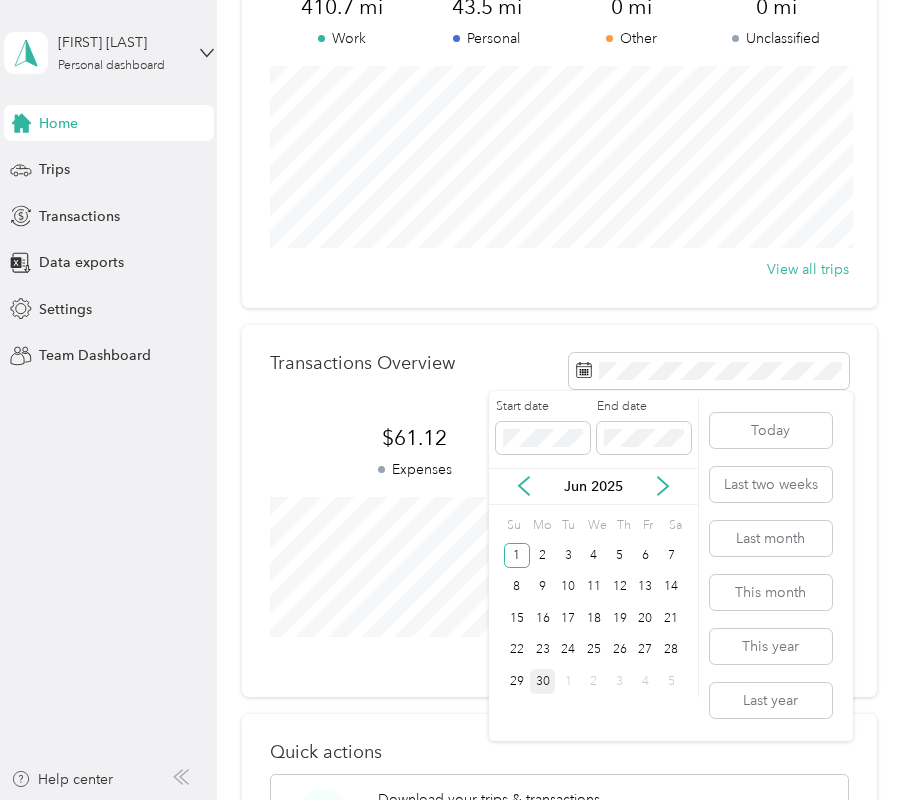 click on "30" at bounding box center [543, 681] 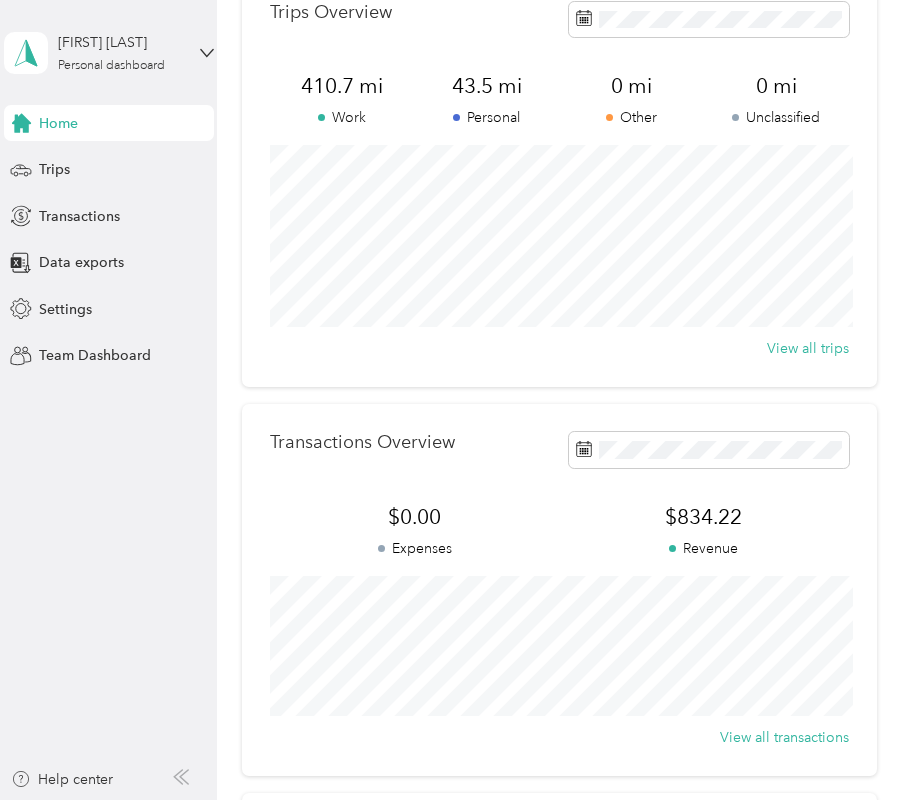 scroll, scrollTop: 87, scrollLeft: 0, axis: vertical 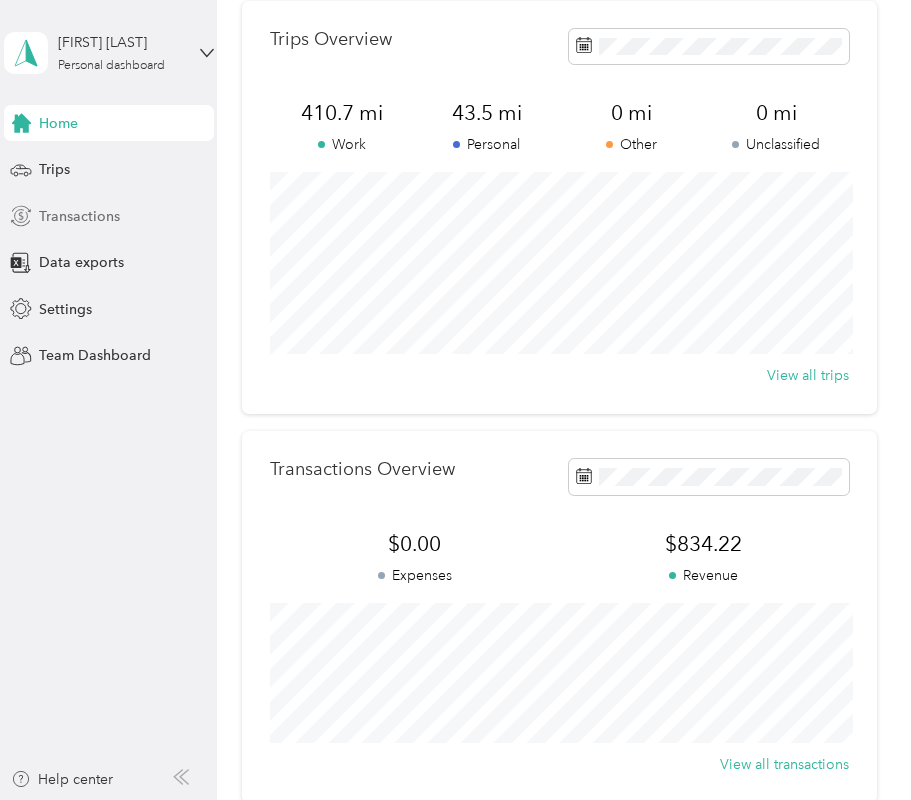 click on "Transactions" at bounding box center [79, 216] 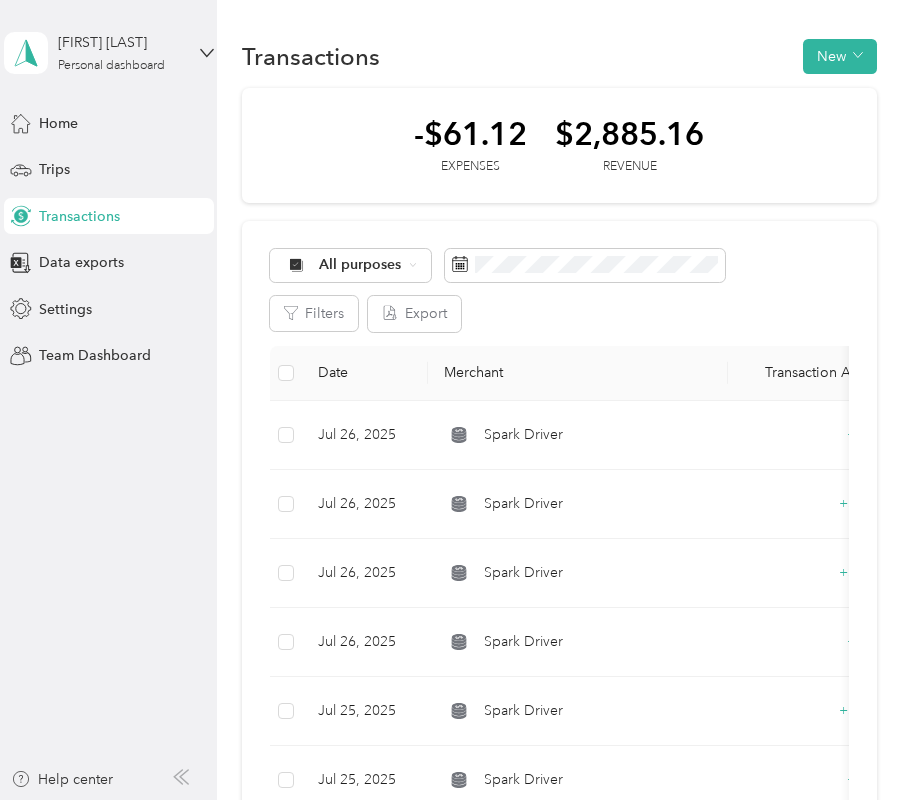 scroll, scrollTop: 0, scrollLeft: 0, axis: both 